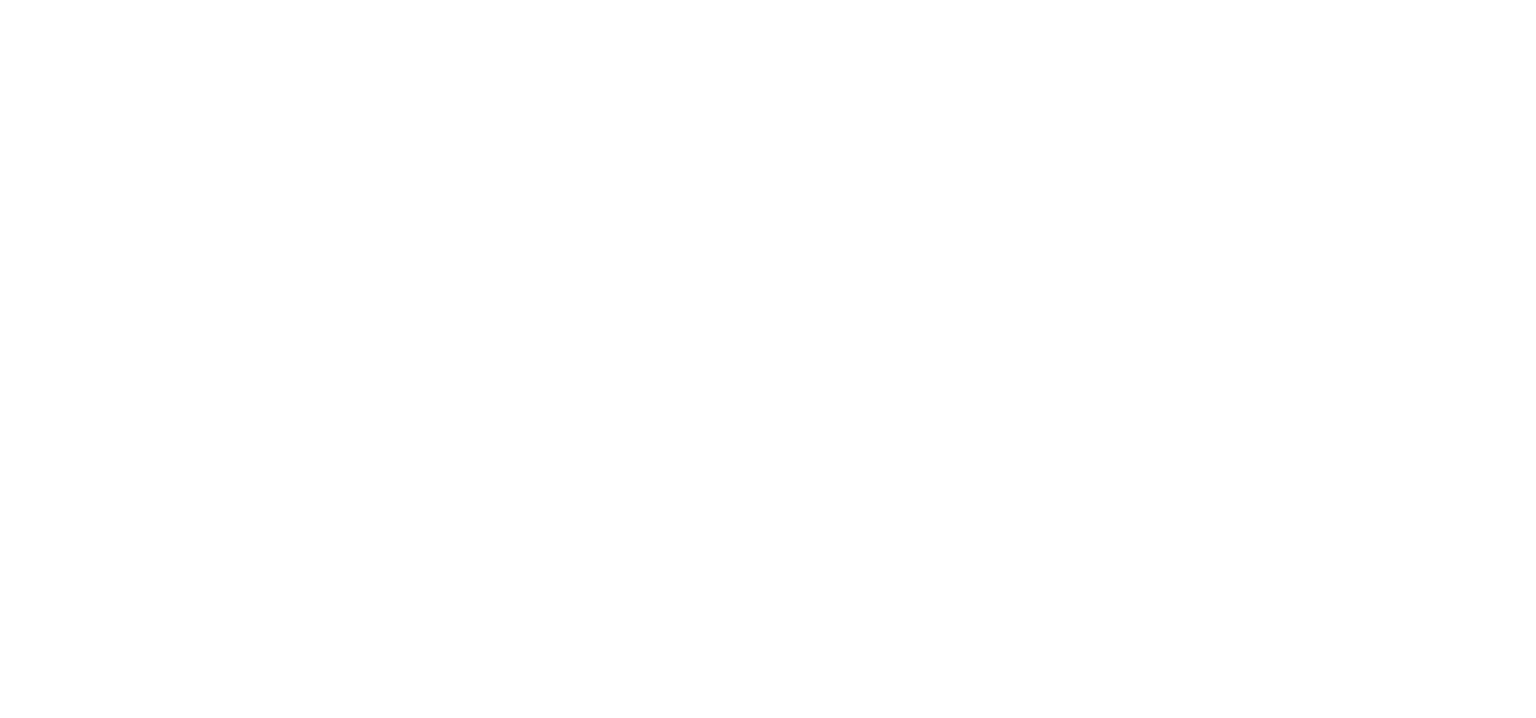 scroll, scrollTop: 0, scrollLeft: 0, axis: both 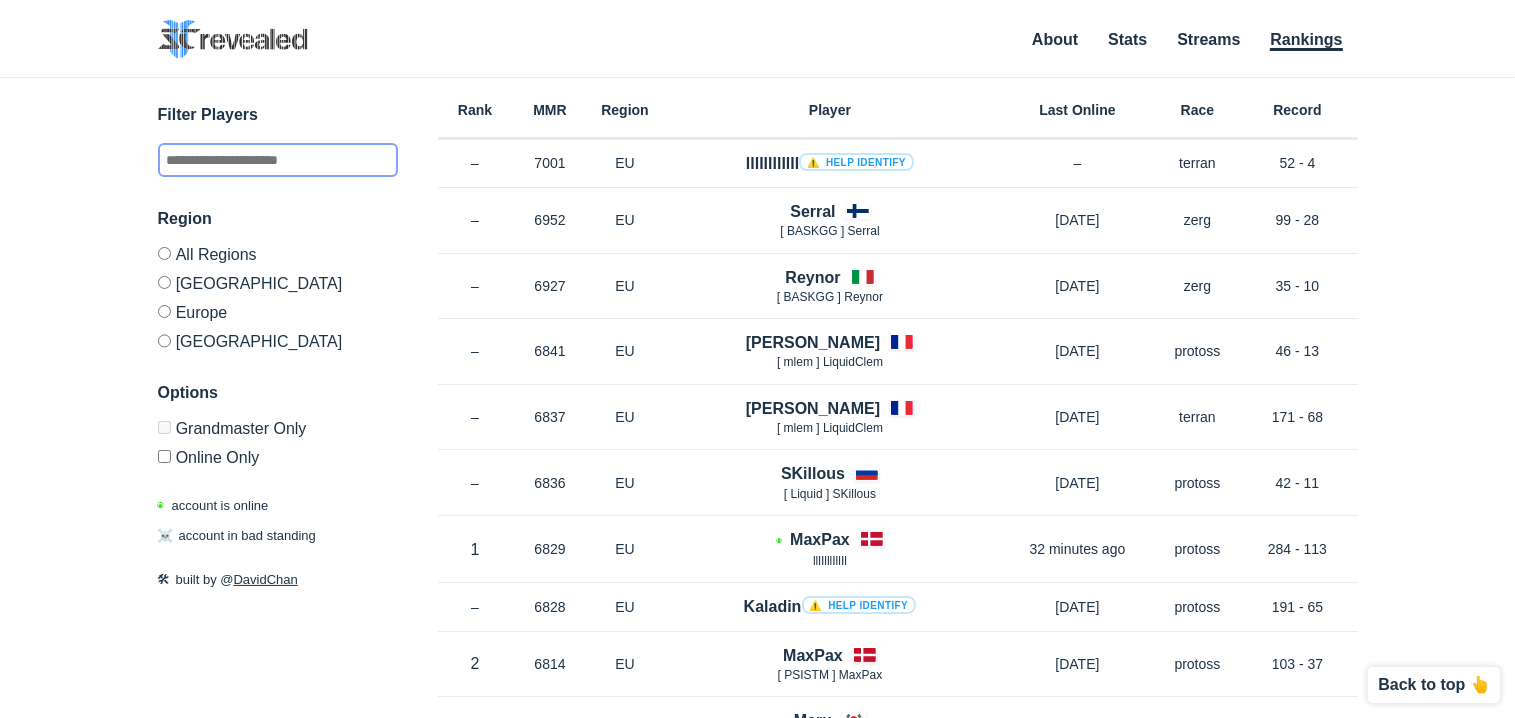 click at bounding box center (278, 160) 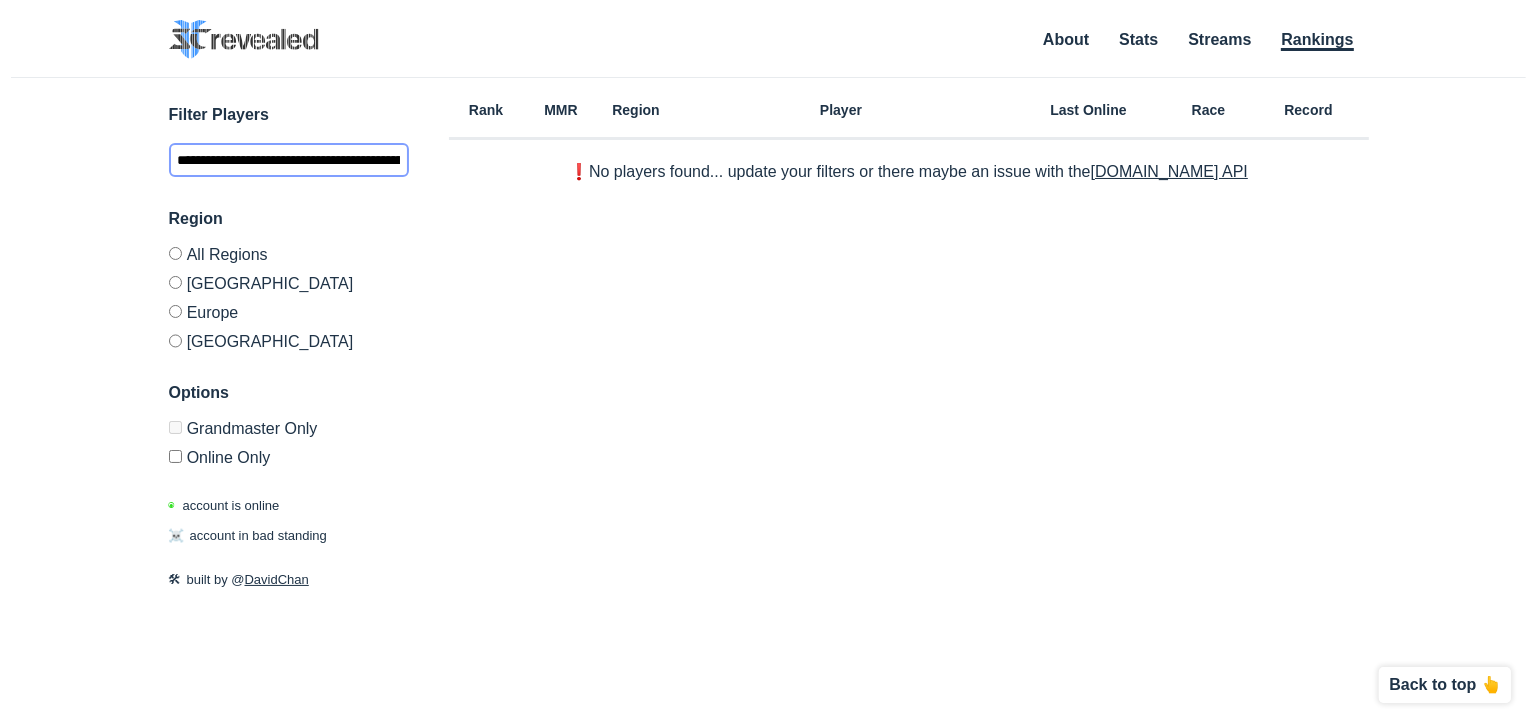 scroll, scrollTop: 0, scrollLeft: 111, axis: horizontal 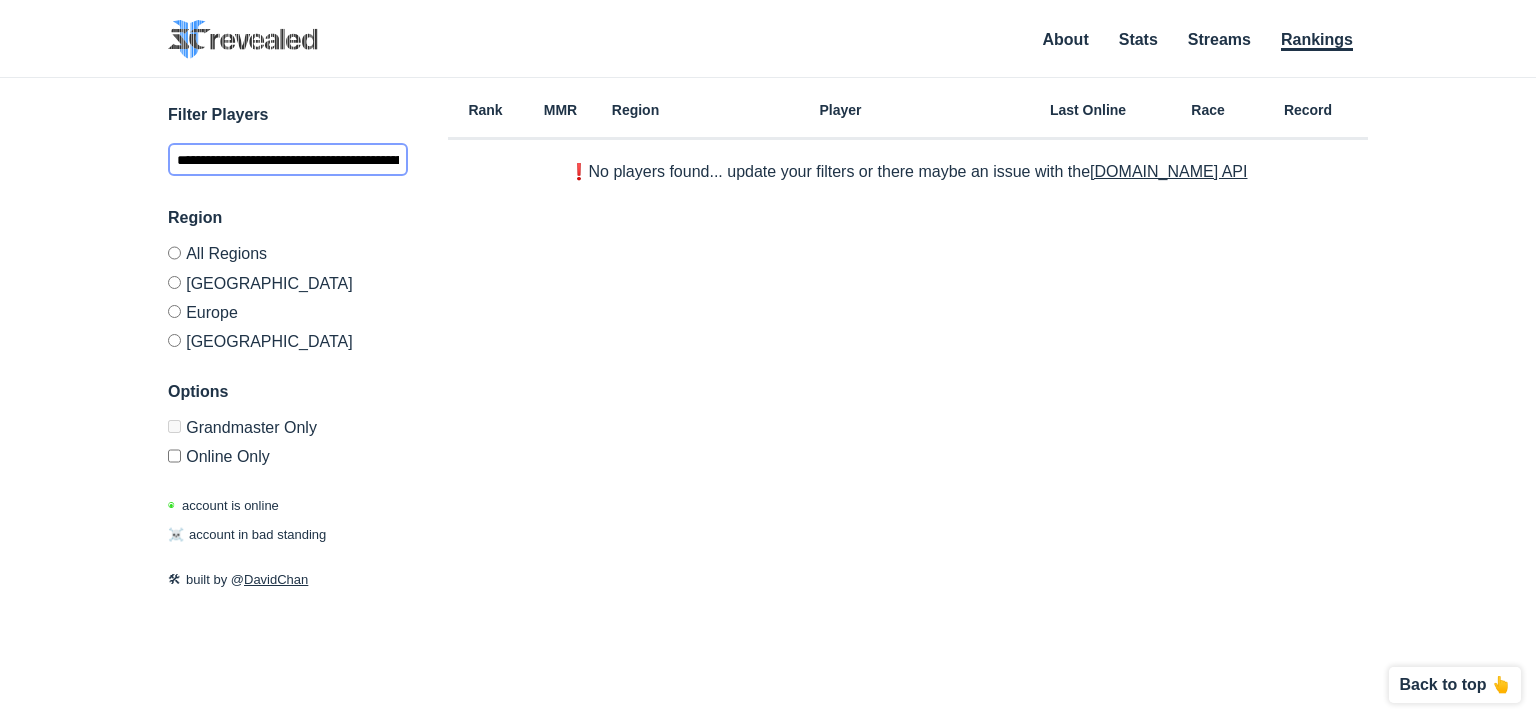 drag, startPoint x: 252, startPoint y: 162, endPoint x: 0, endPoint y: 162, distance: 252 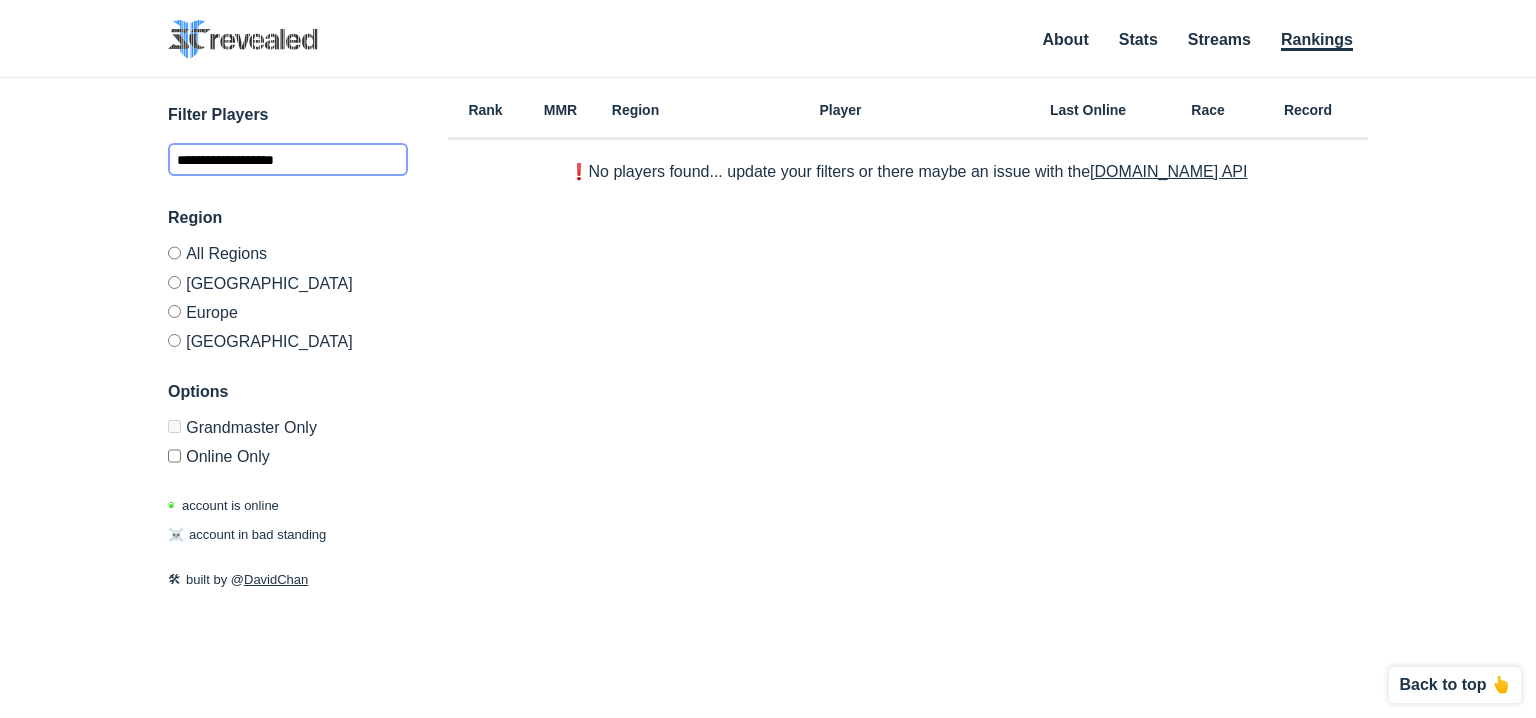 type on "**********" 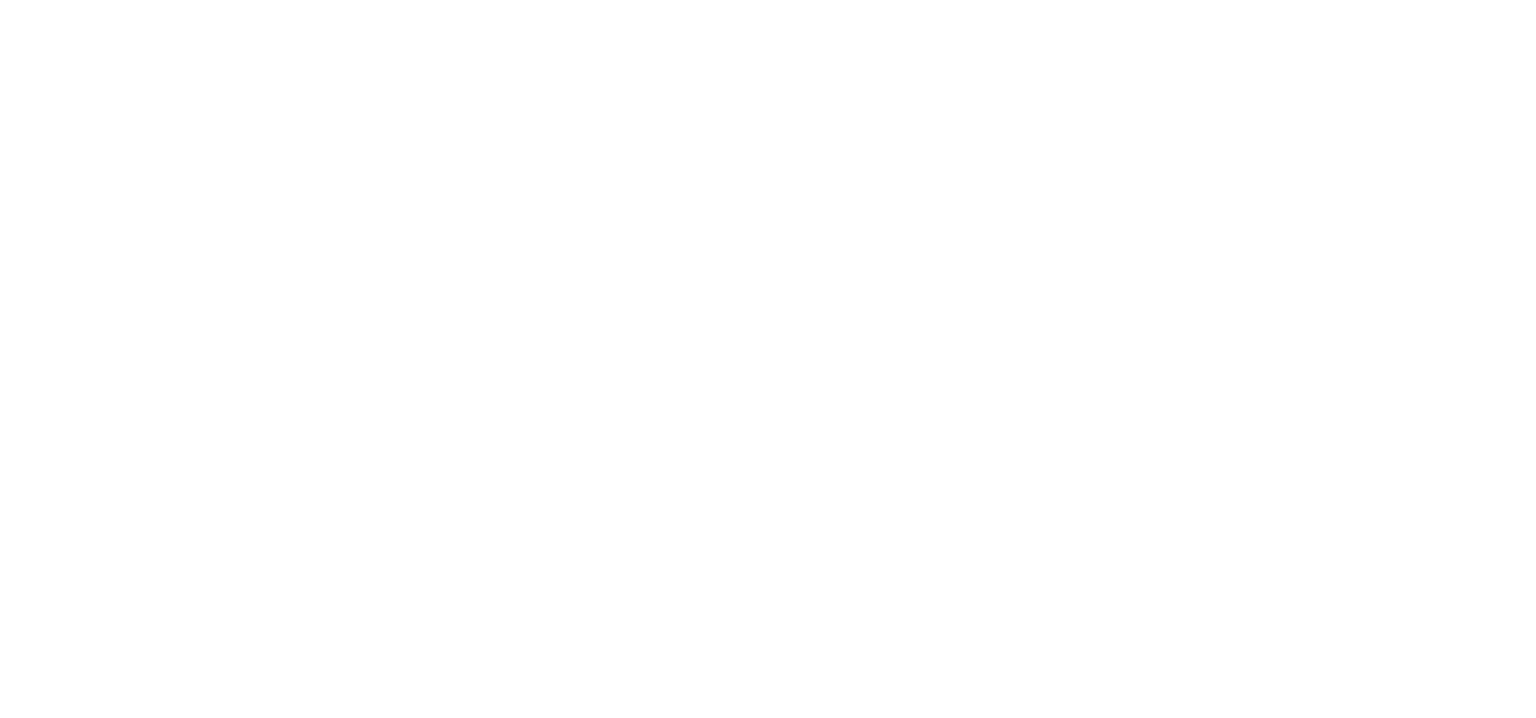 scroll, scrollTop: 0, scrollLeft: 0, axis: both 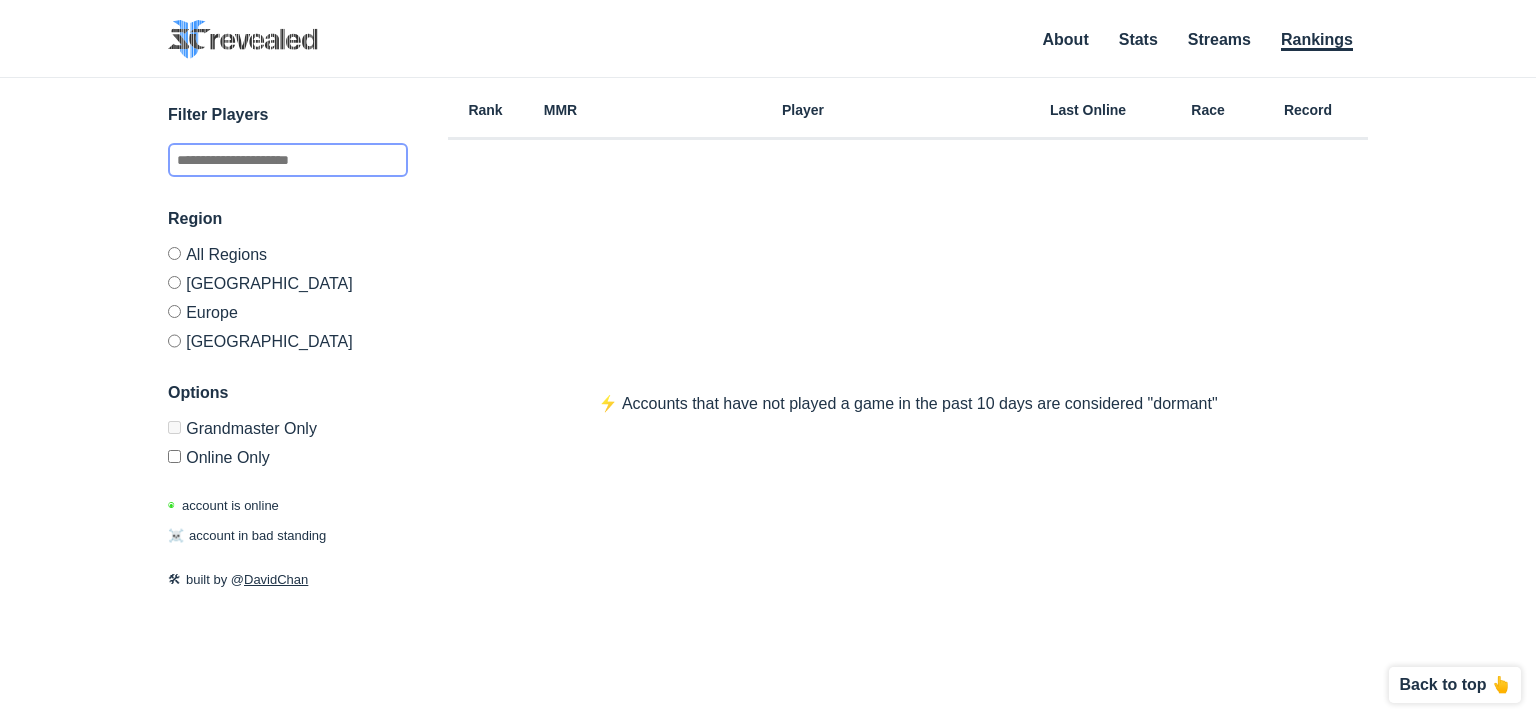 click at bounding box center [288, 160] 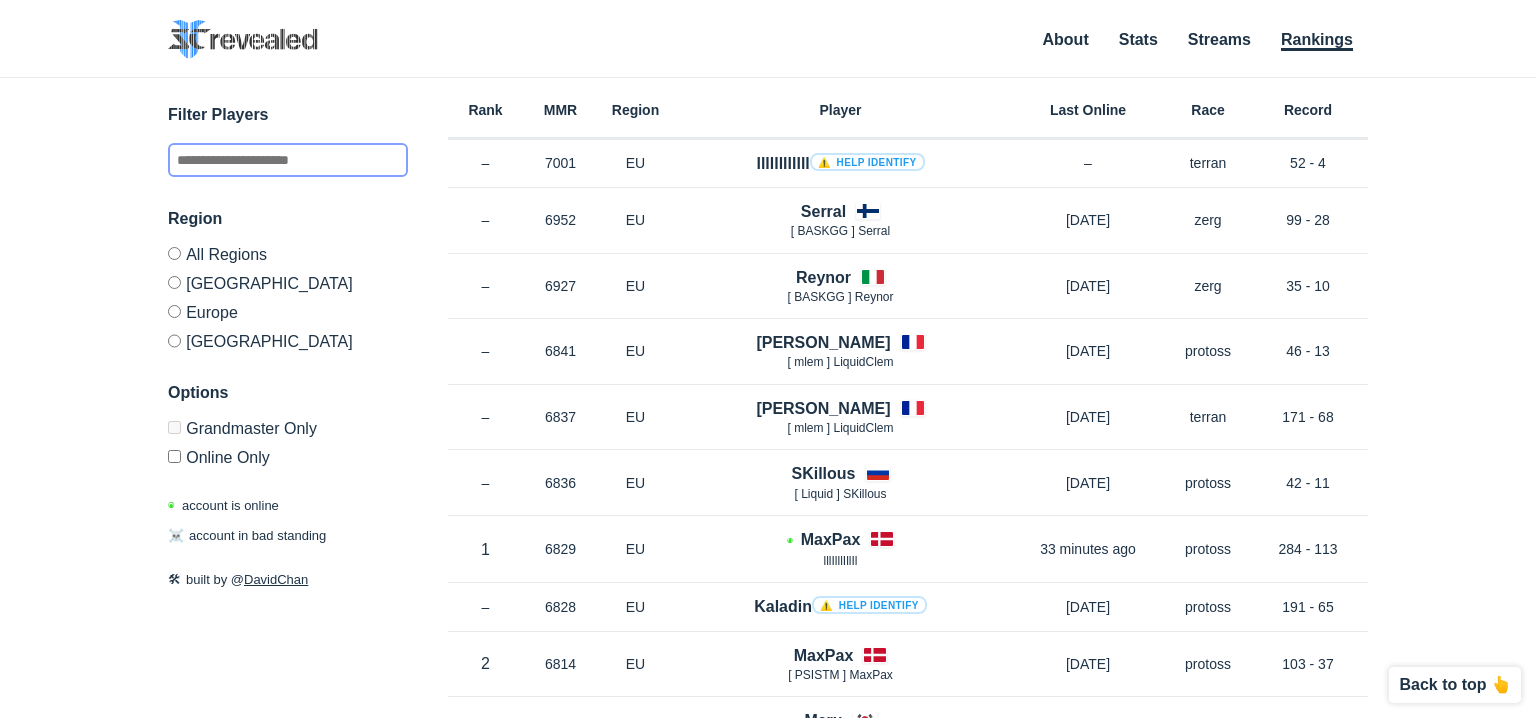 click at bounding box center (288, 160) 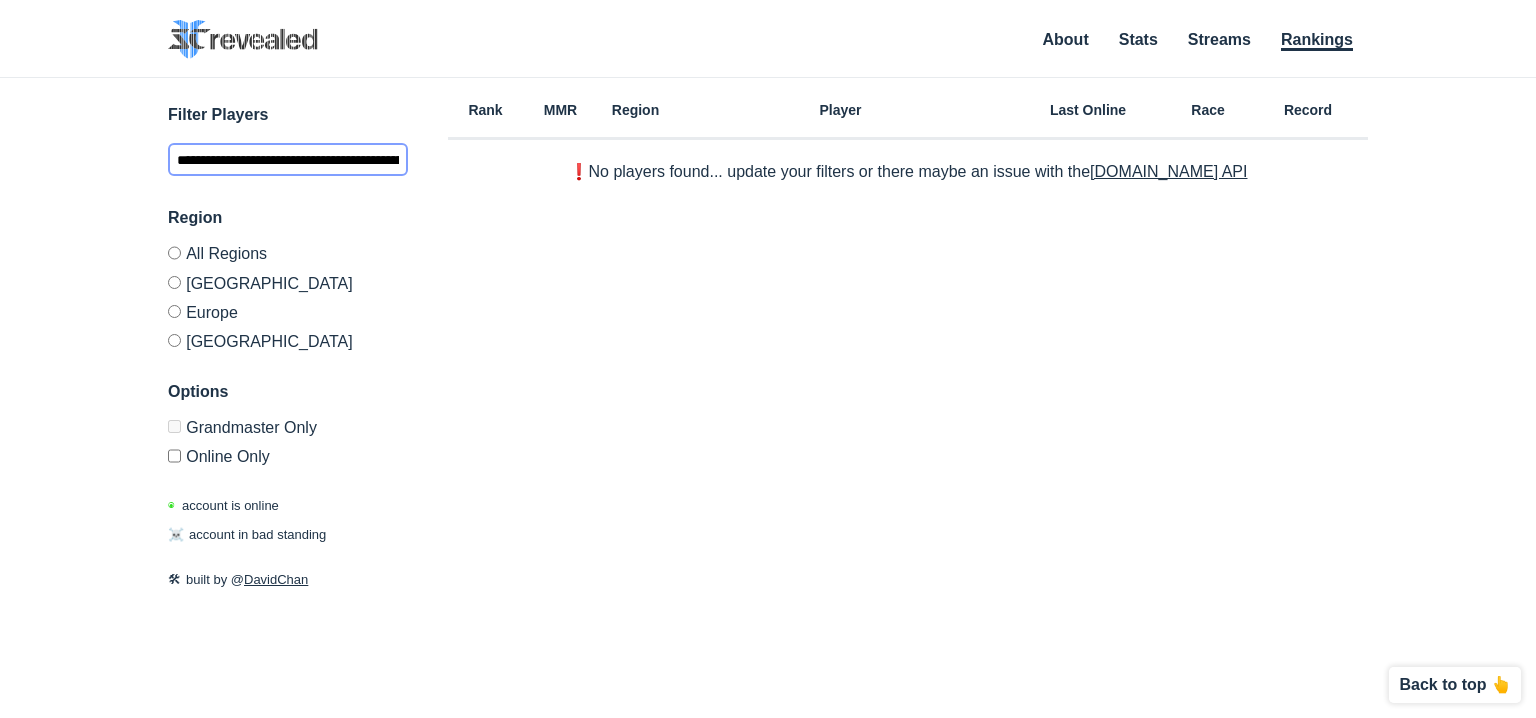 scroll, scrollTop: 0, scrollLeft: 111, axis: horizontal 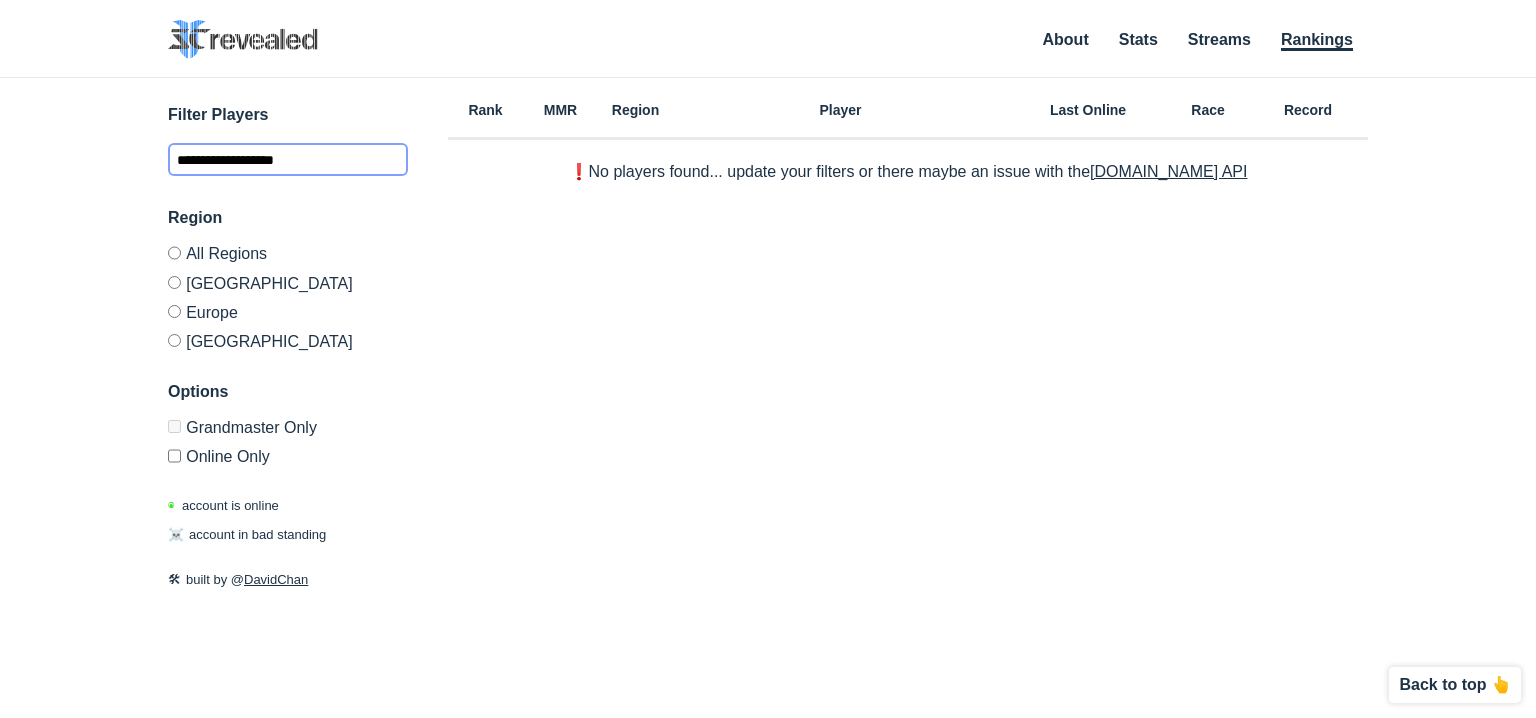 type on "**********" 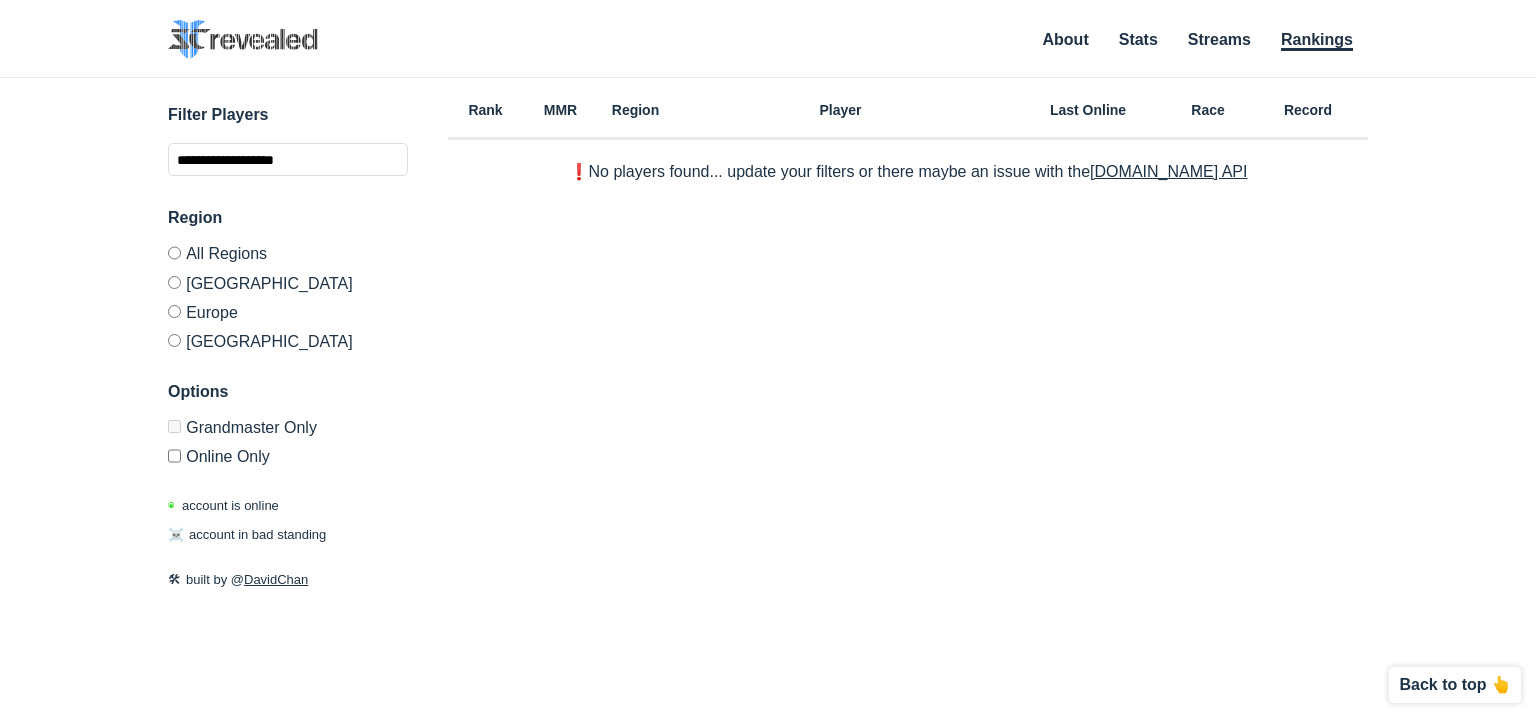 click on "[DOMAIN_NAME] API" at bounding box center [1168, 171] 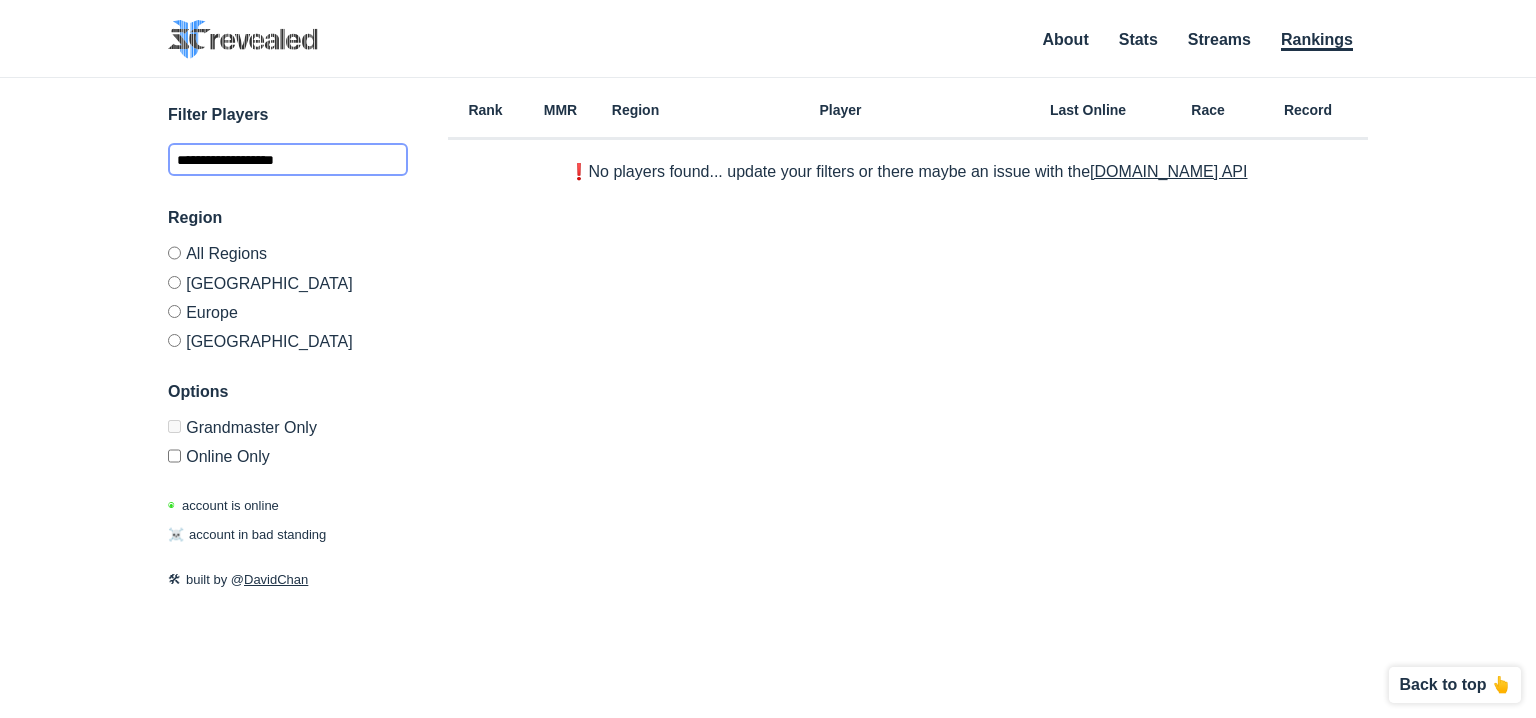 drag, startPoint x: 351, startPoint y: 154, endPoint x: 0, endPoint y: 155, distance: 351.00143 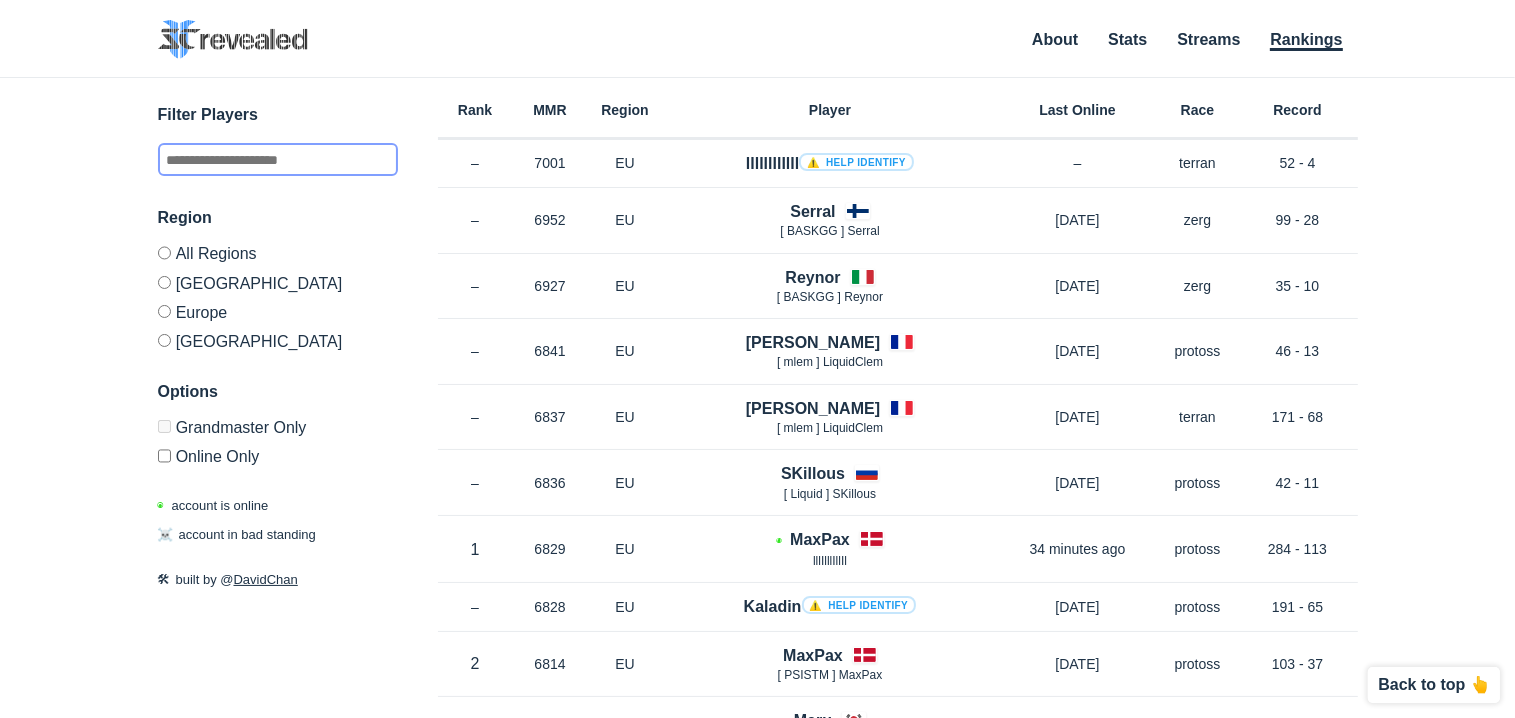 click at bounding box center (278, 160) 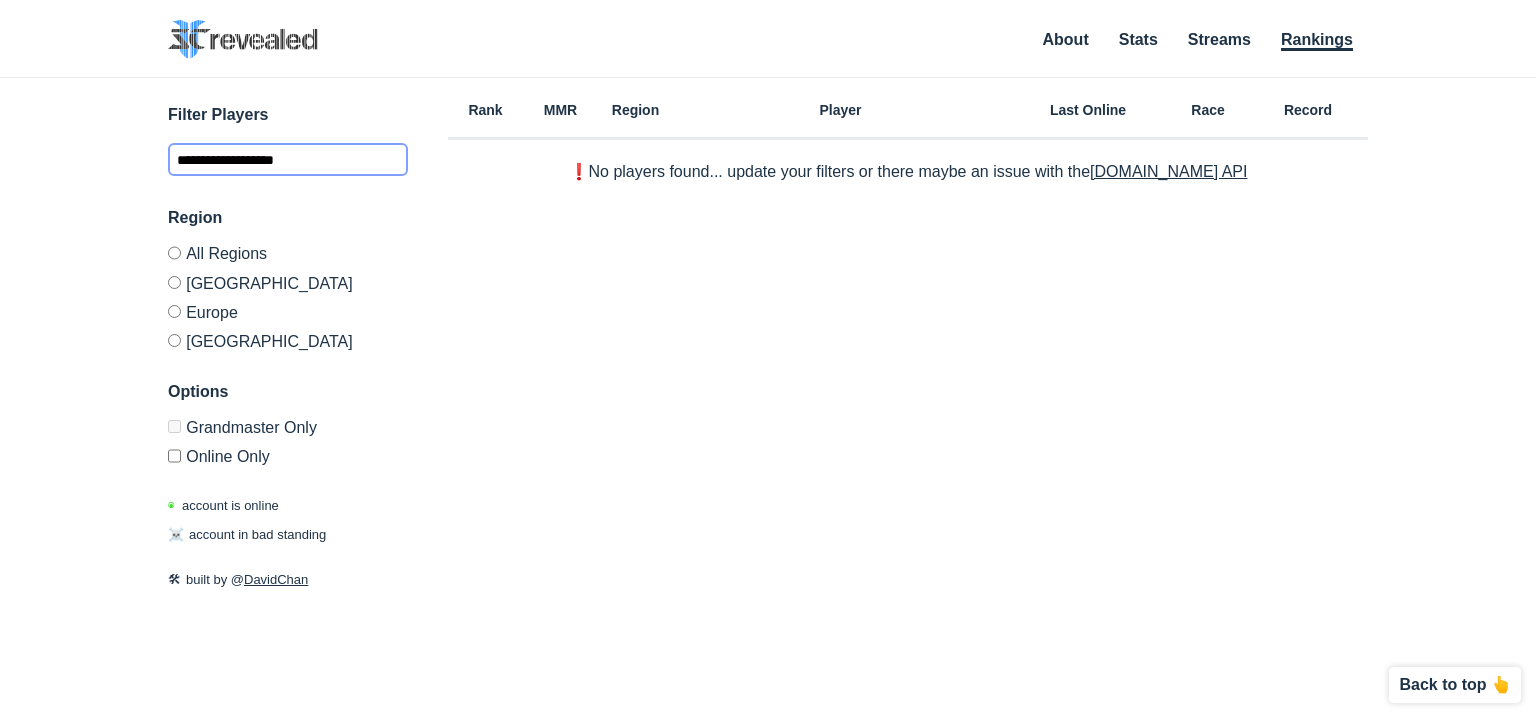 drag, startPoint x: 342, startPoint y: 151, endPoint x: 0, endPoint y: 170, distance: 342.52737 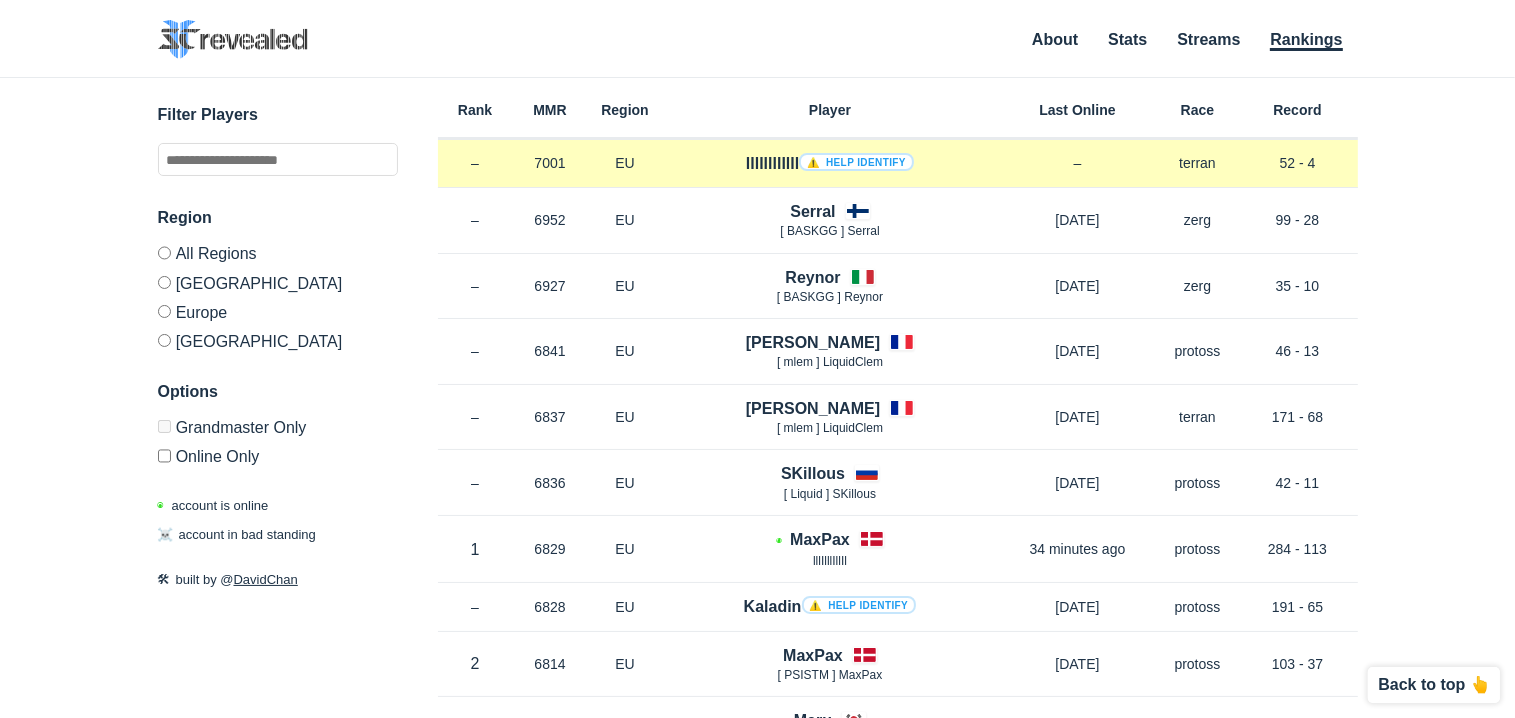 click on "⚠️  Help identify" at bounding box center (856, 162) 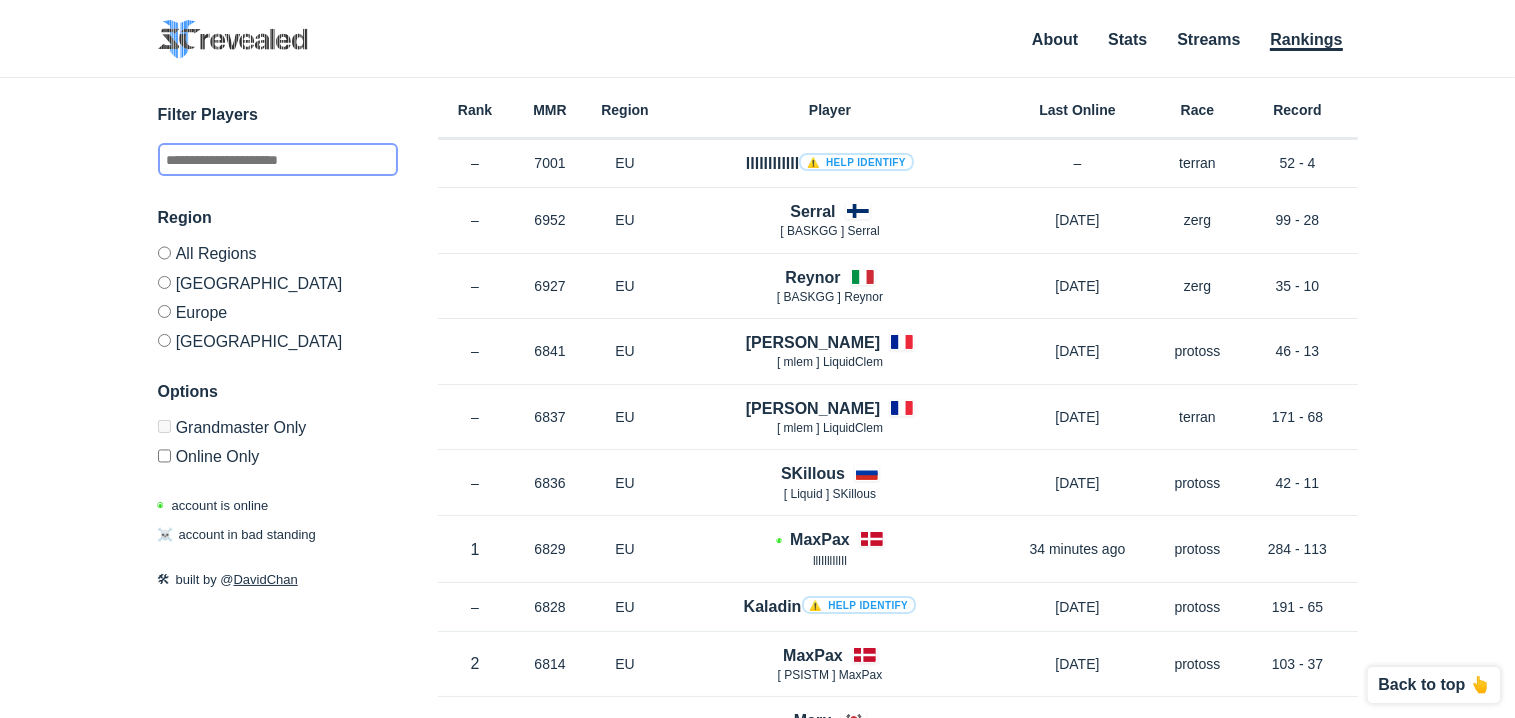 click at bounding box center [278, 160] 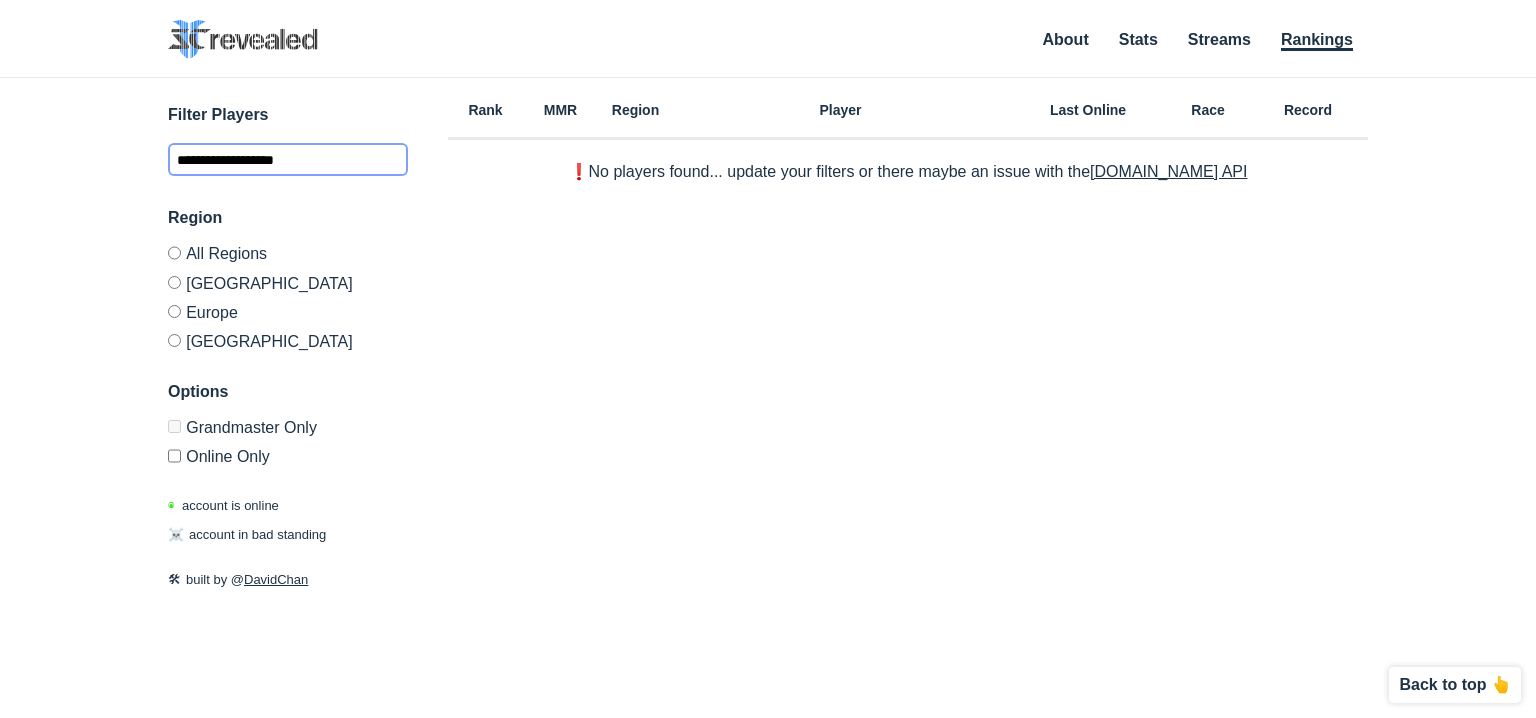 drag, startPoint x: 334, startPoint y: 156, endPoint x: 0, endPoint y: 158, distance: 334.00598 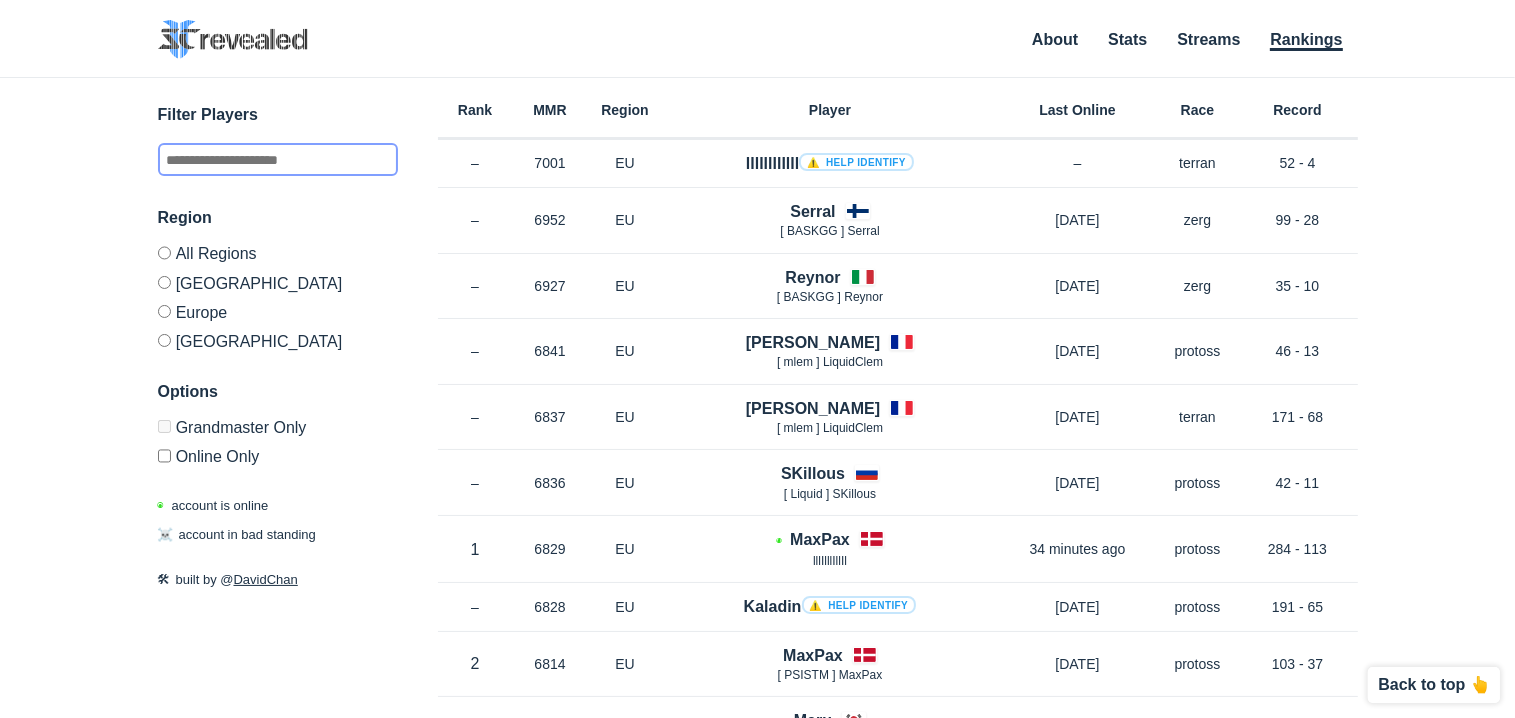 click at bounding box center [278, 160] 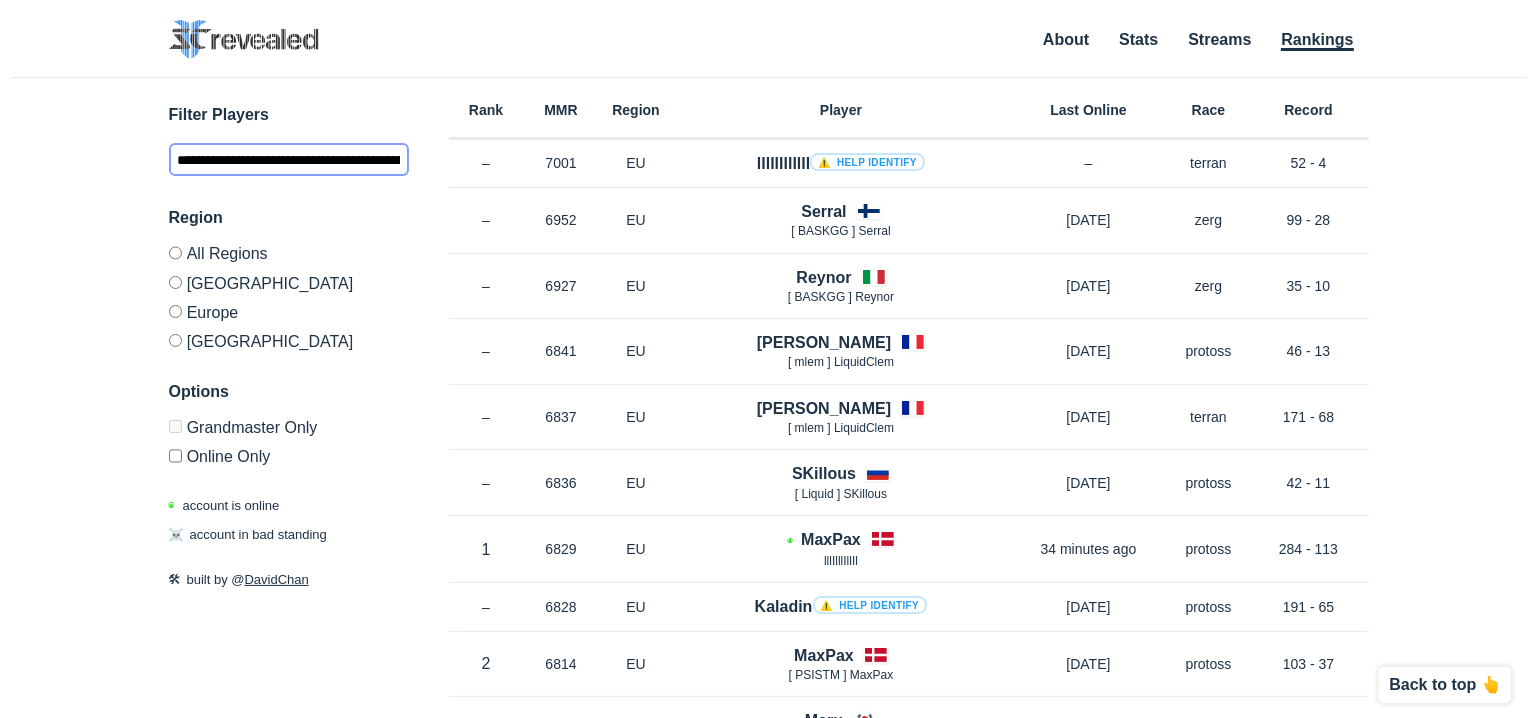 scroll, scrollTop: 0, scrollLeft: 119, axis: horizontal 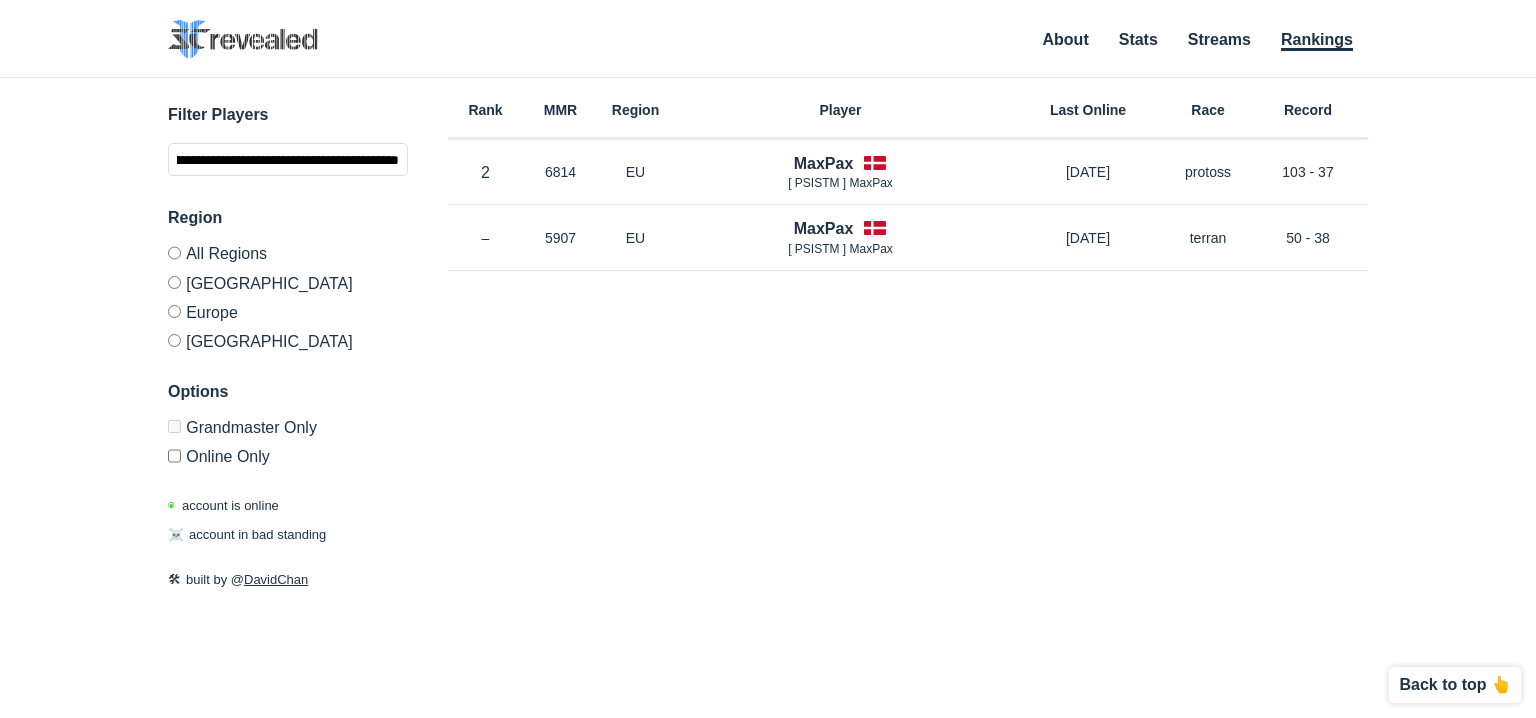 click on "SC2 Revealed SC2 Revealed identifies StarCraft 2 barcode players on Grandmaster ladder. It was built as a replacement for SC2 Unmasked. About Stats Streams Rankings" at bounding box center (768, 41) 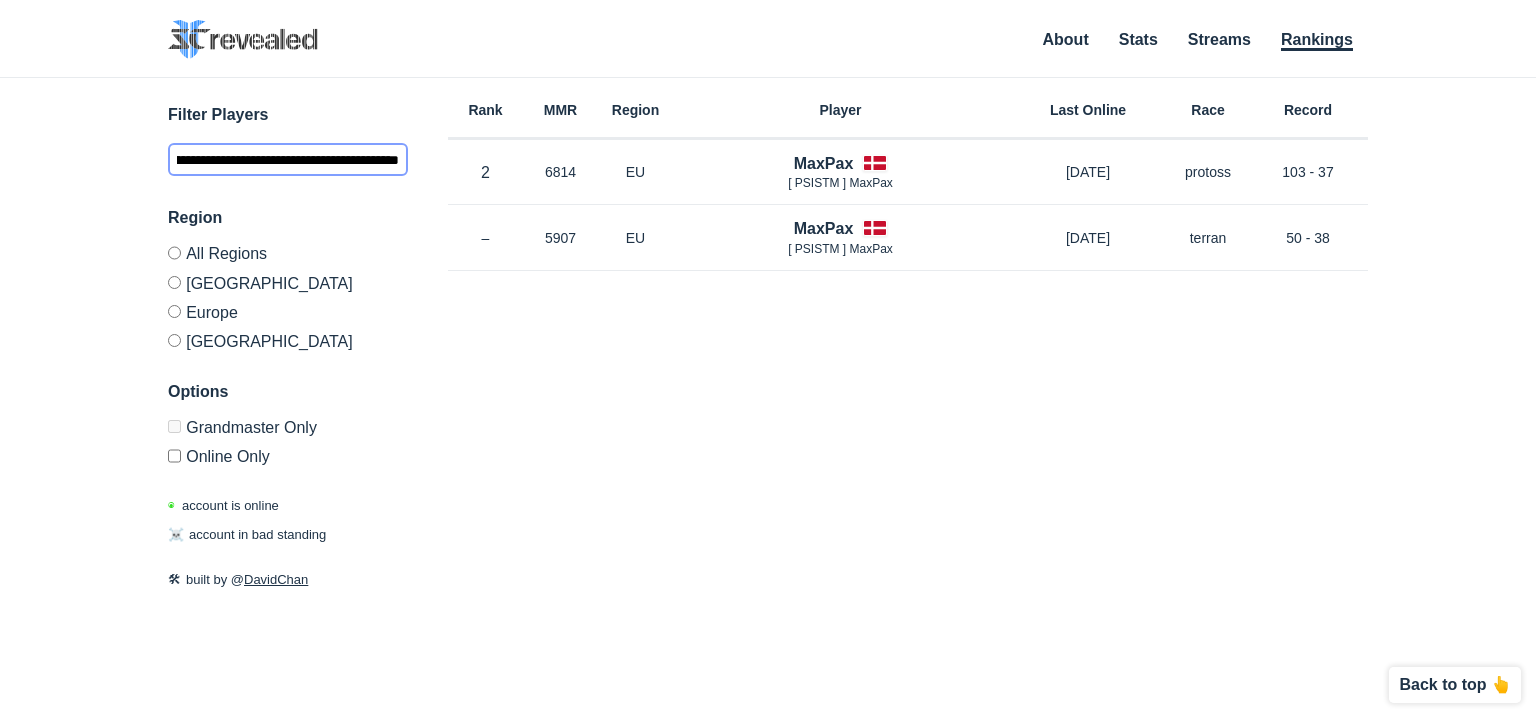 click on "**********" at bounding box center (288, 160) 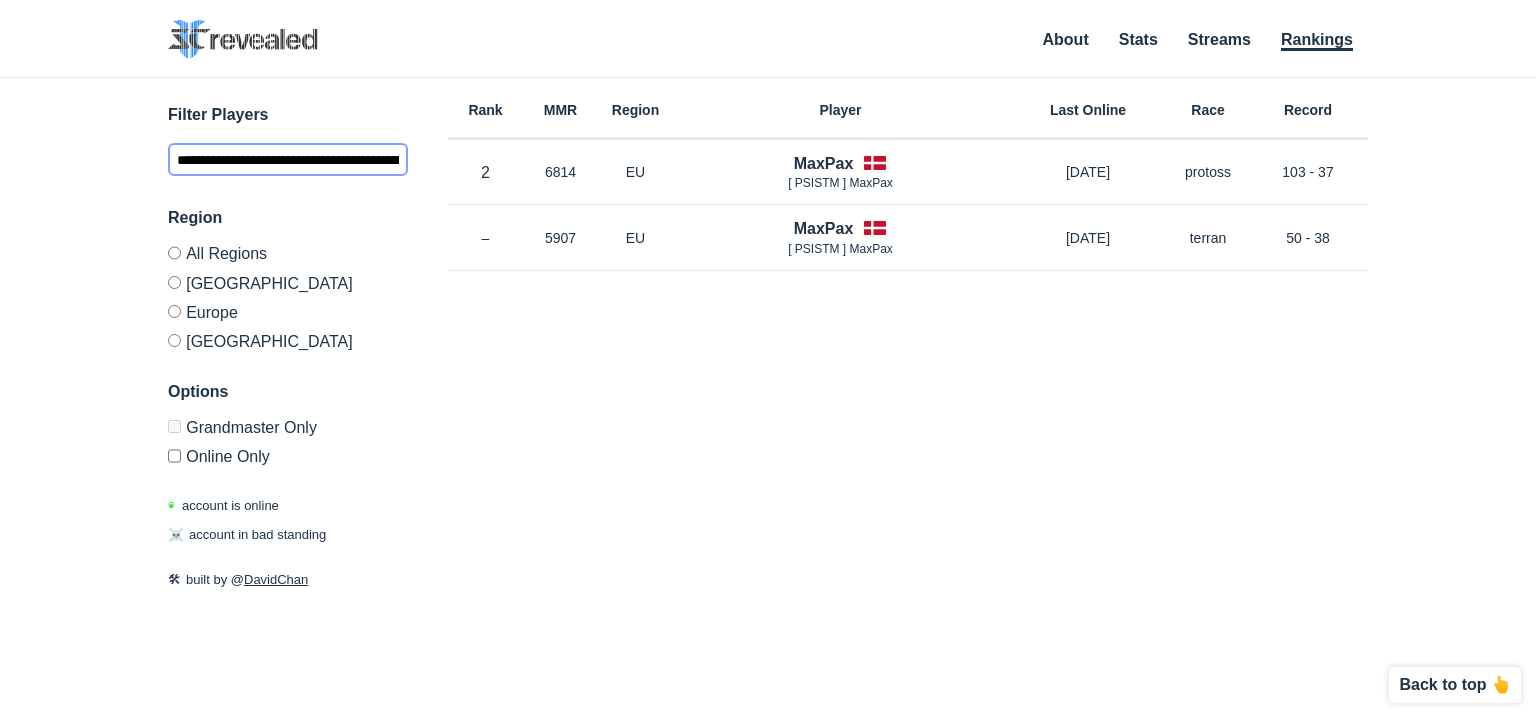 type on "**********" 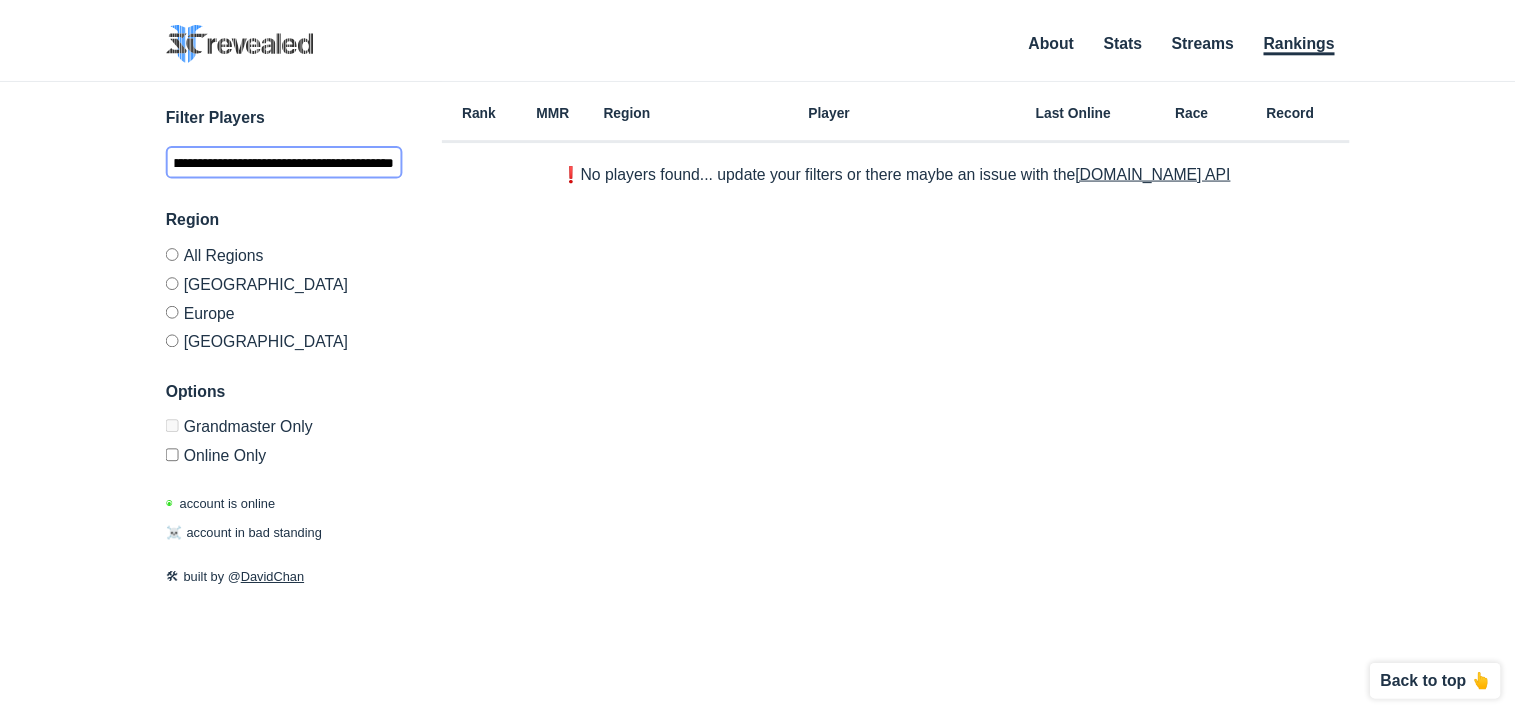 scroll, scrollTop: 0, scrollLeft: 0, axis: both 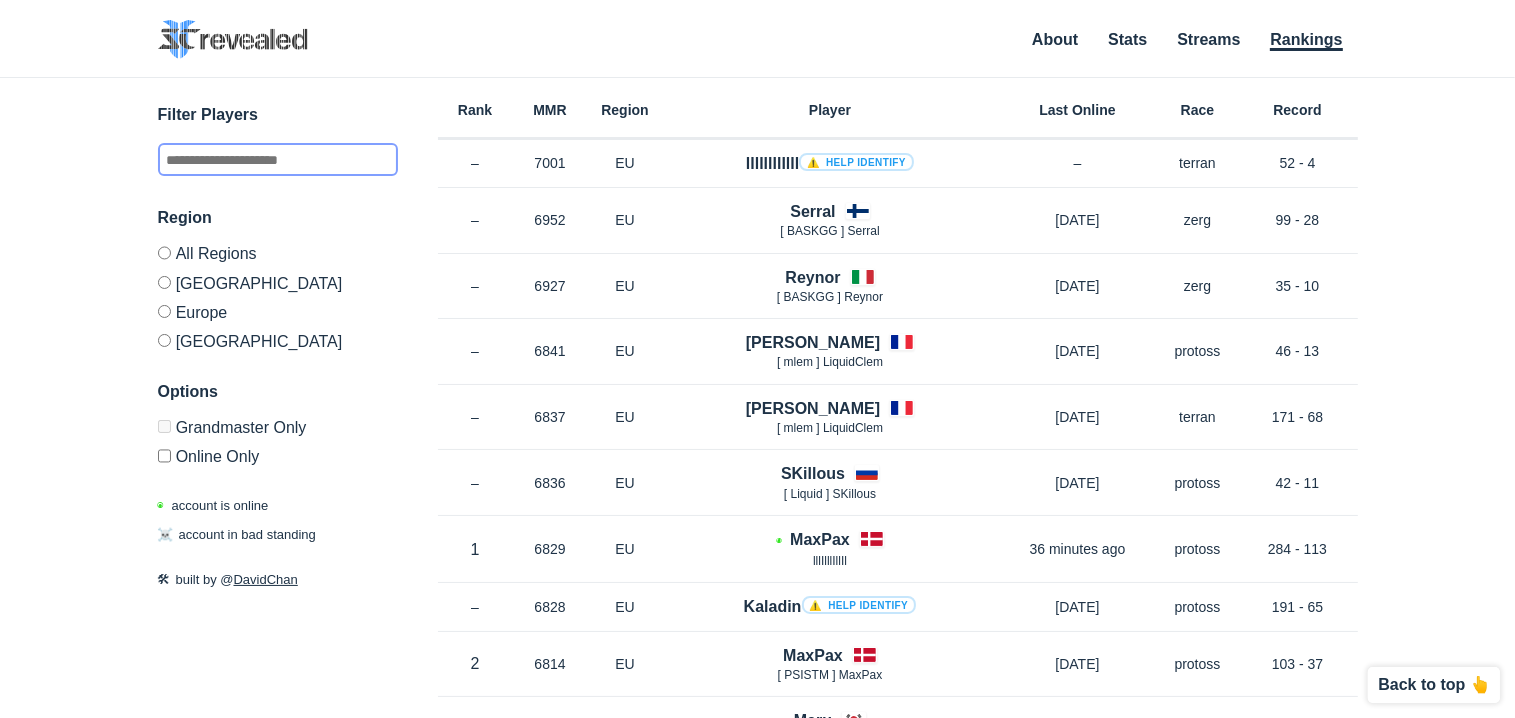 type 